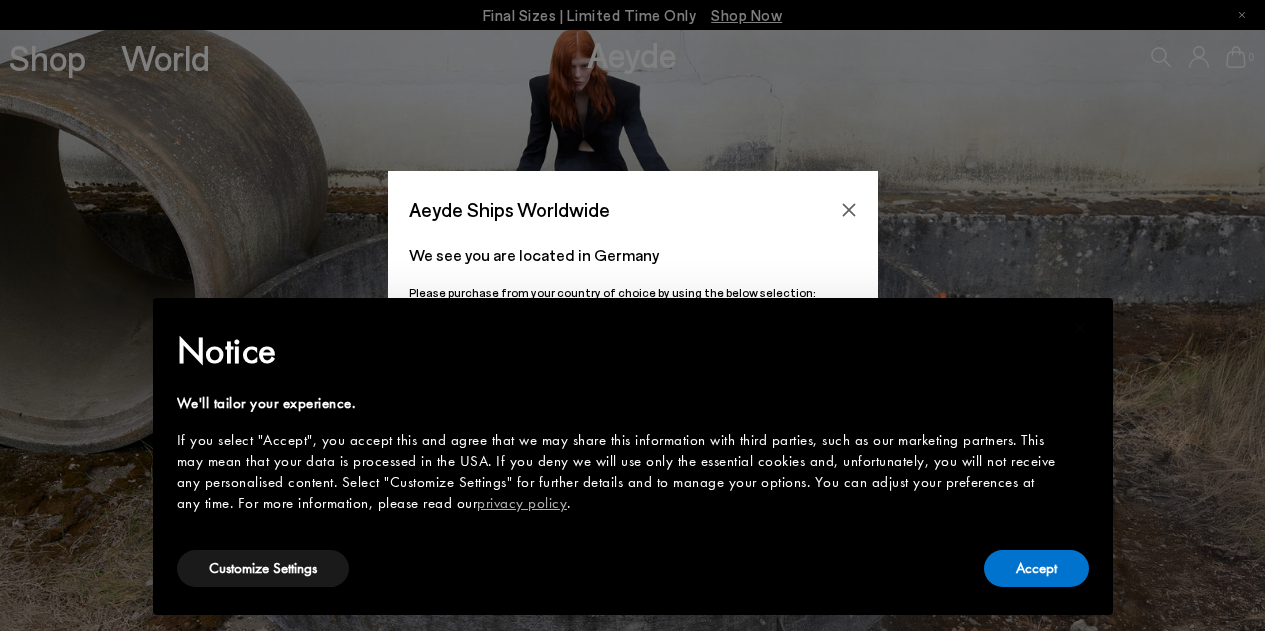 scroll, scrollTop: 0, scrollLeft: 0, axis: both 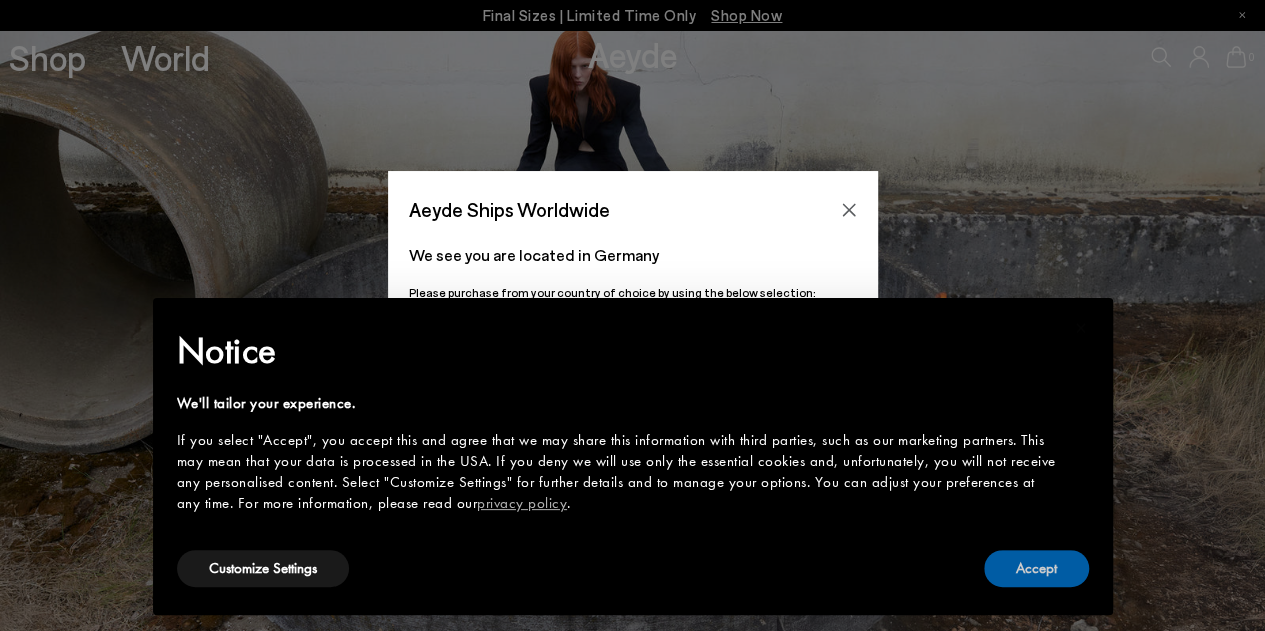 click on "Accept" at bounding box center [1036, 568] 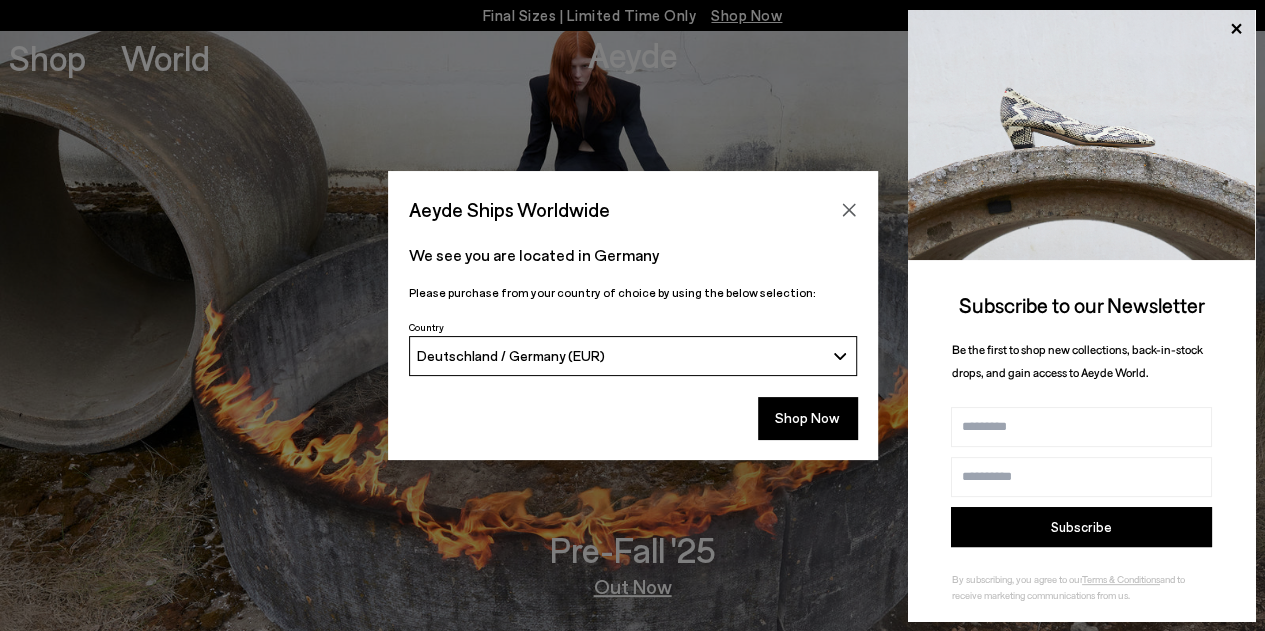 click on "Deutschland / Germany (EUR)" at bounding box center [633, 356] 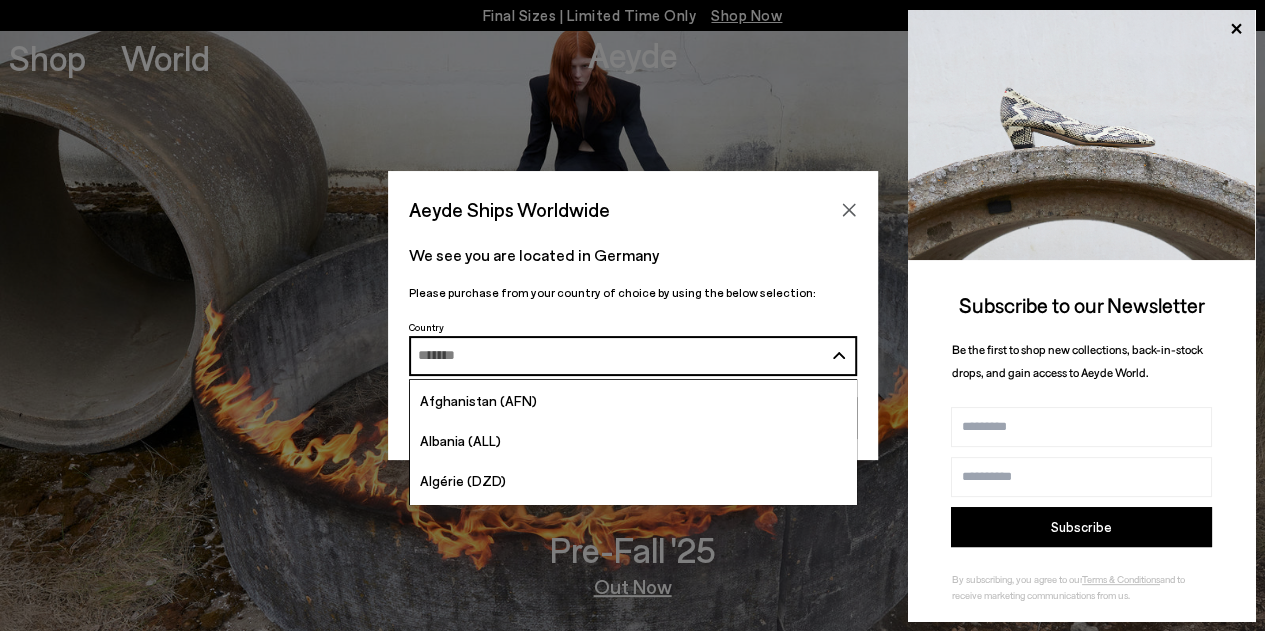 click on "Please purchase from your country of choice by using the below selection:" at bounding box center (633, 292) 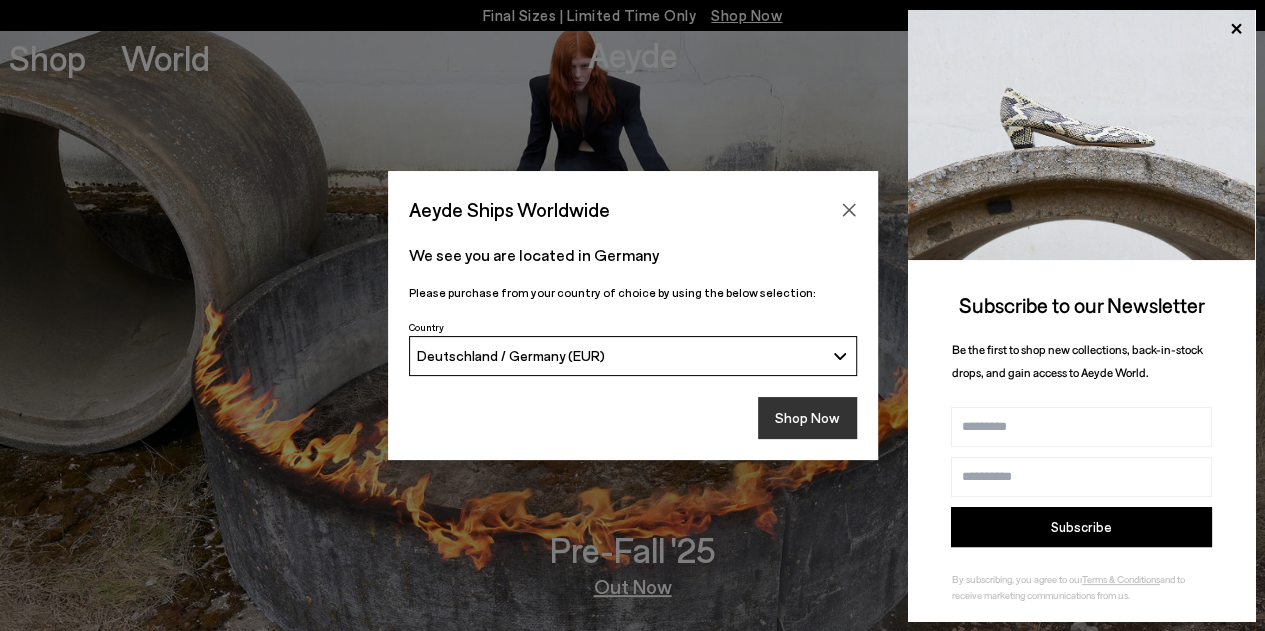 click on "Shop Now" at bounding box center (807, 418) 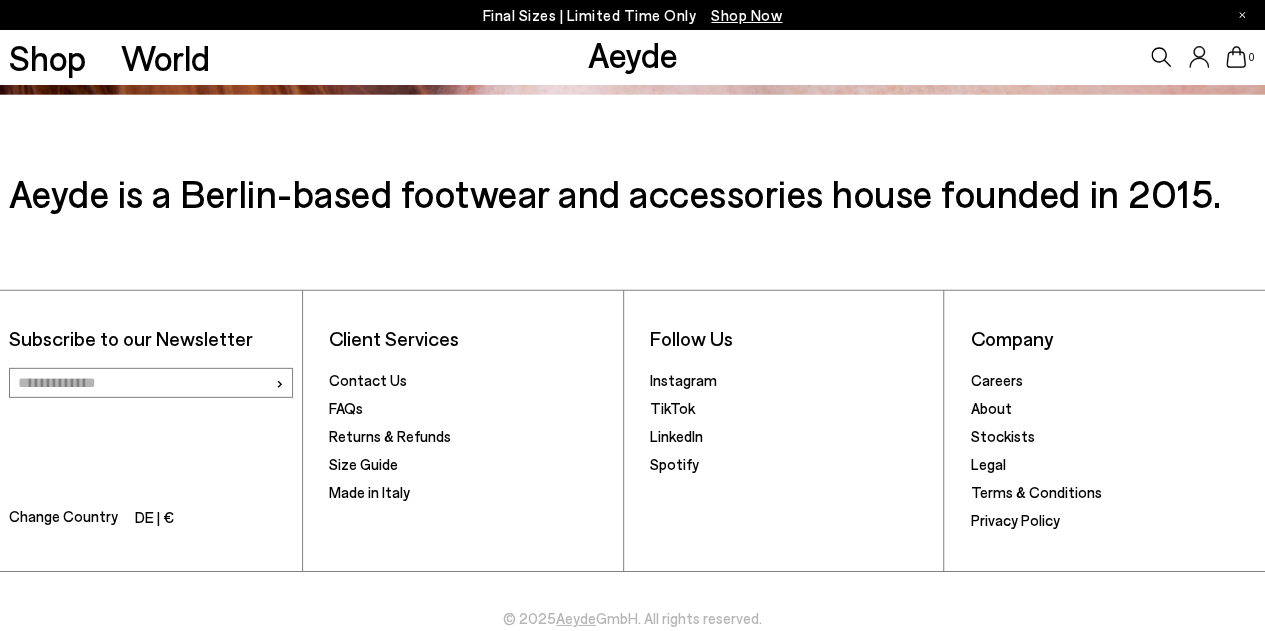 scroll, scrollTop: 2878, scrollLeft: 0, axis: vertical 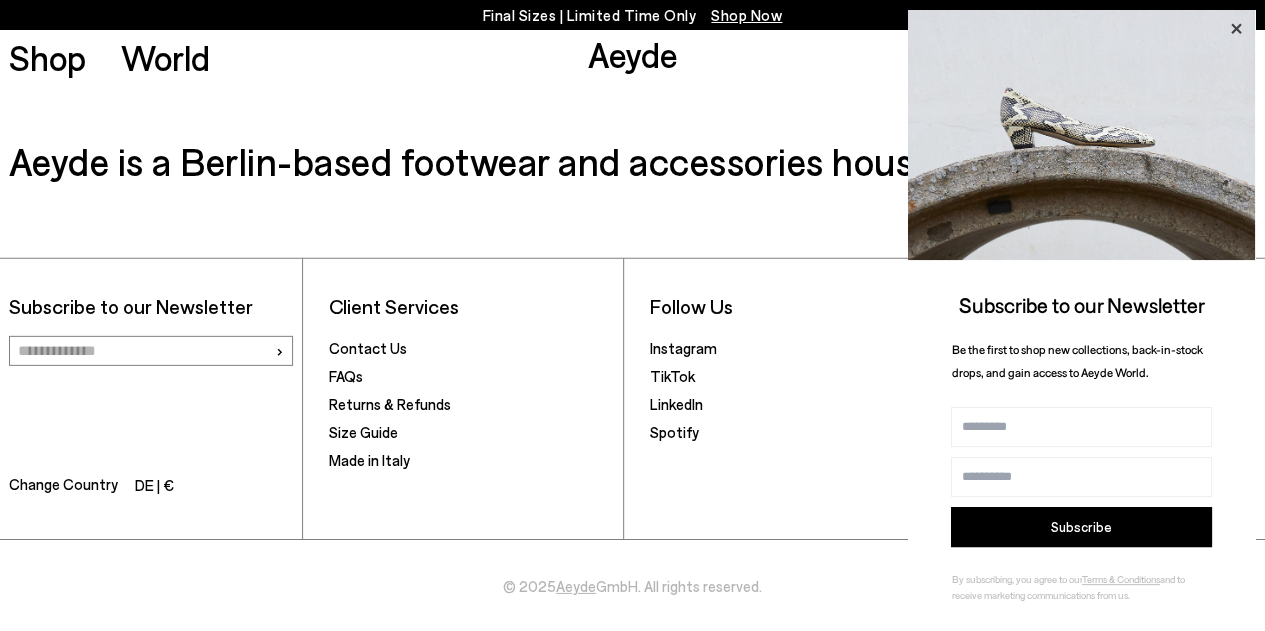 click 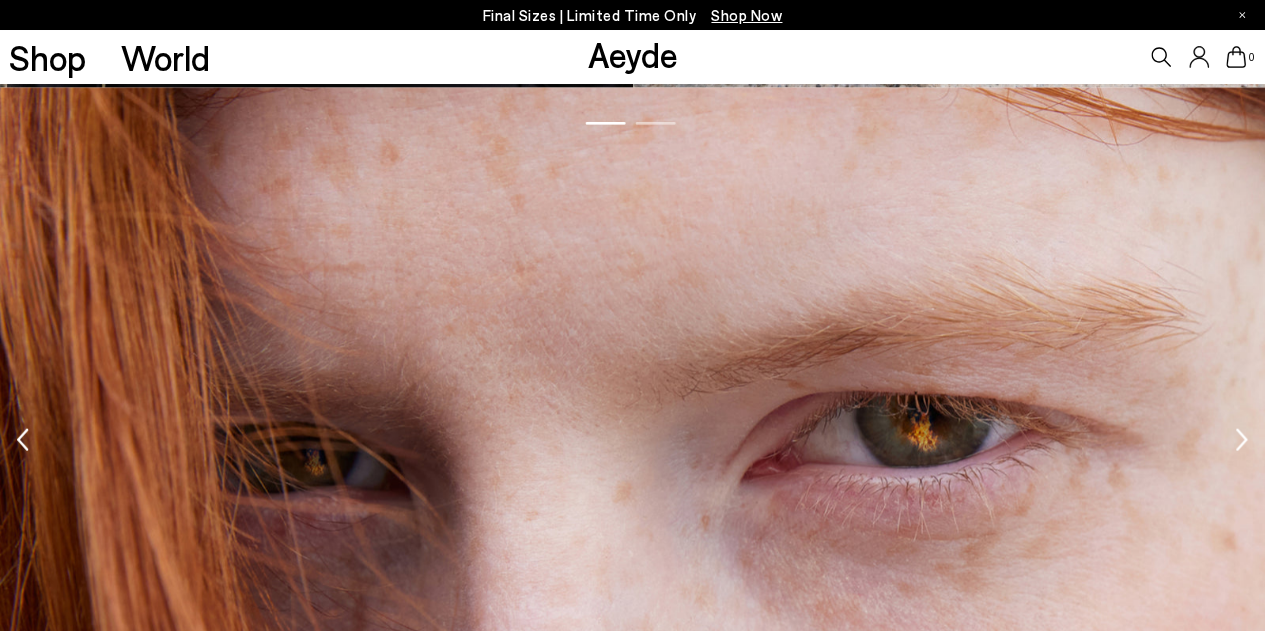 scroll, scrollTop: 2278, scrollLeft: 0, axis: vertical 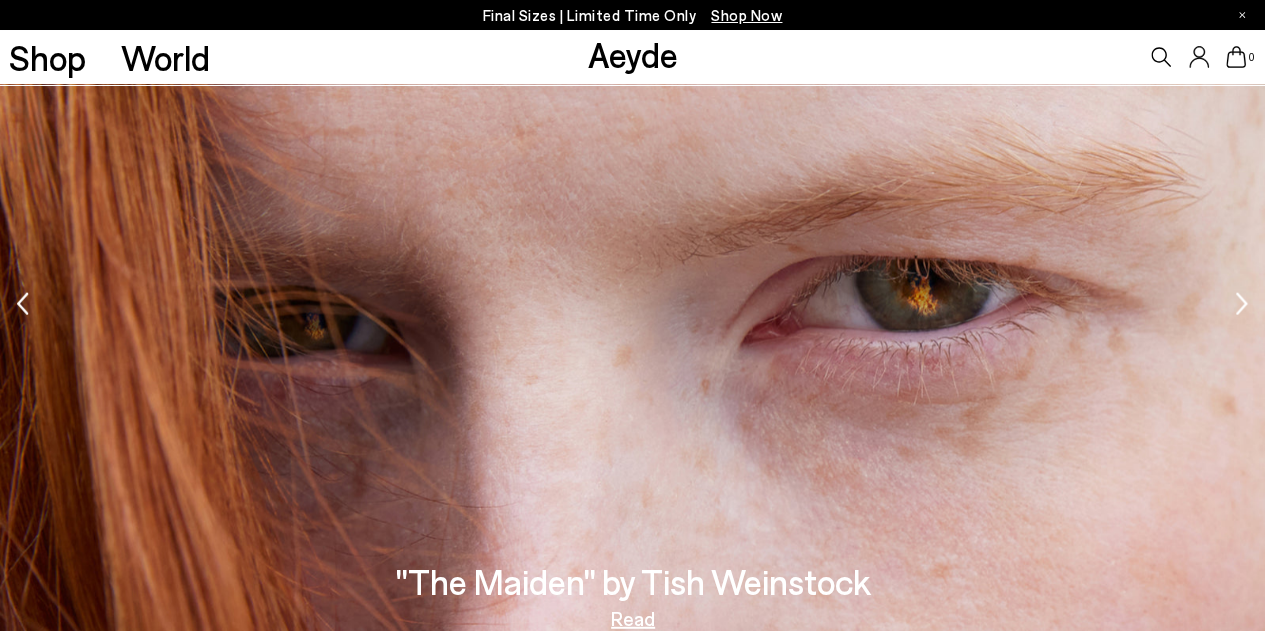click 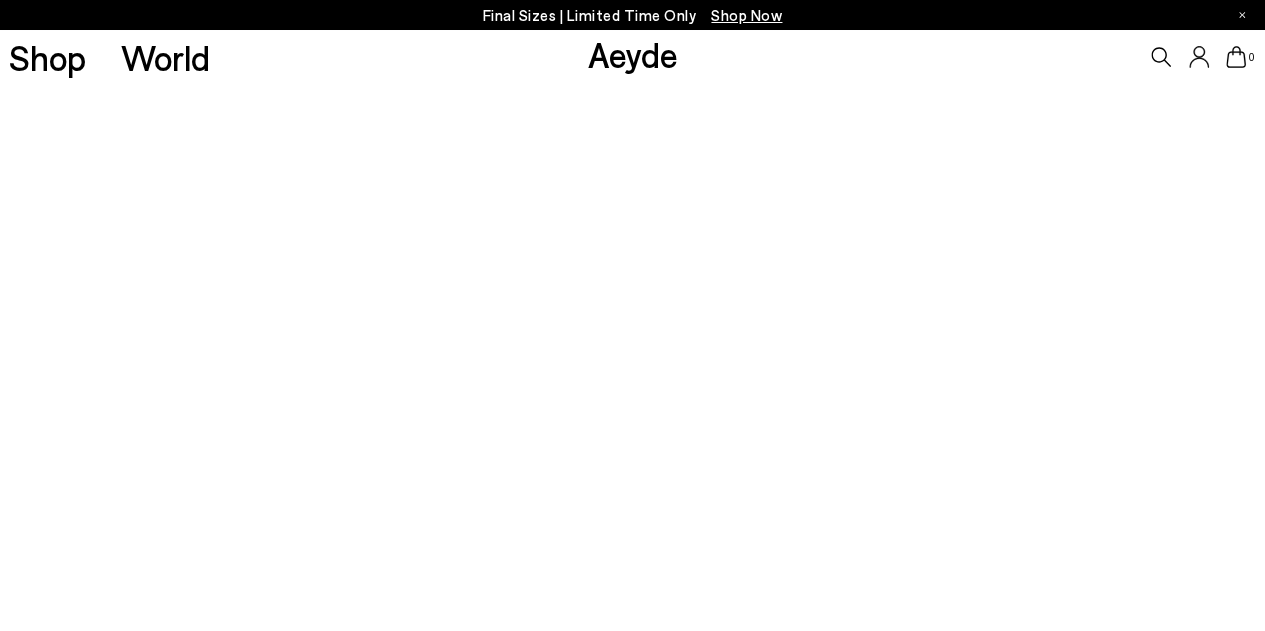scroll, scrollTop: 2278, scrollLeft: 0, axis: vertical 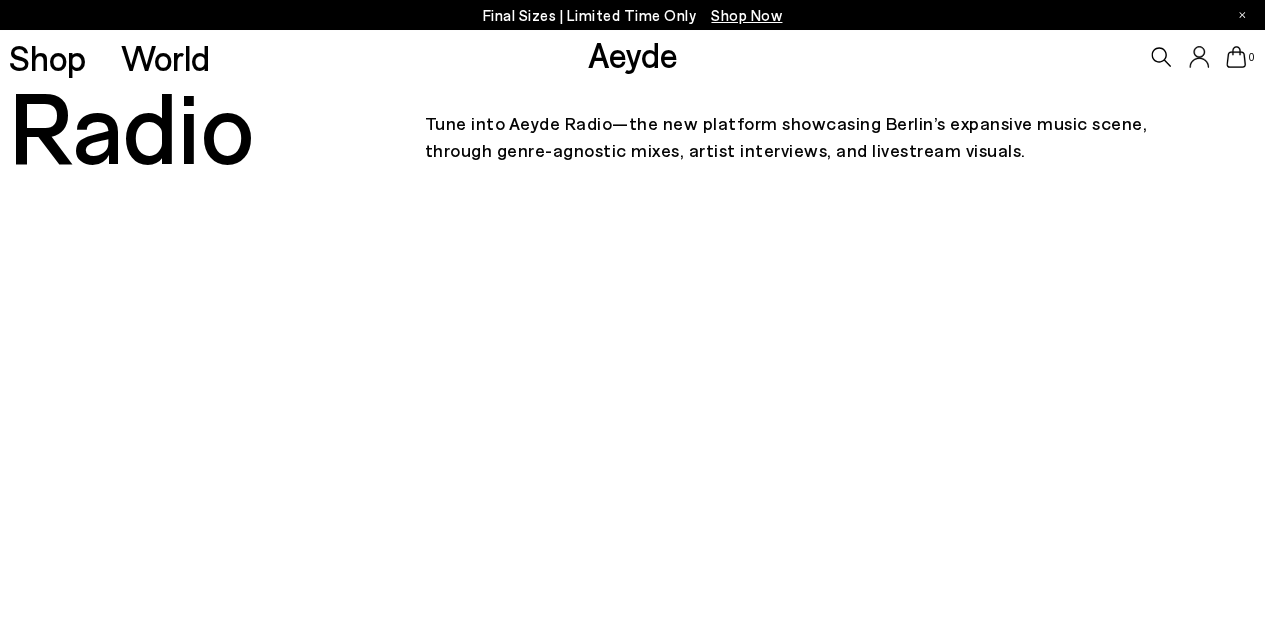 click on "Radio" at bounding box center [217, 124] 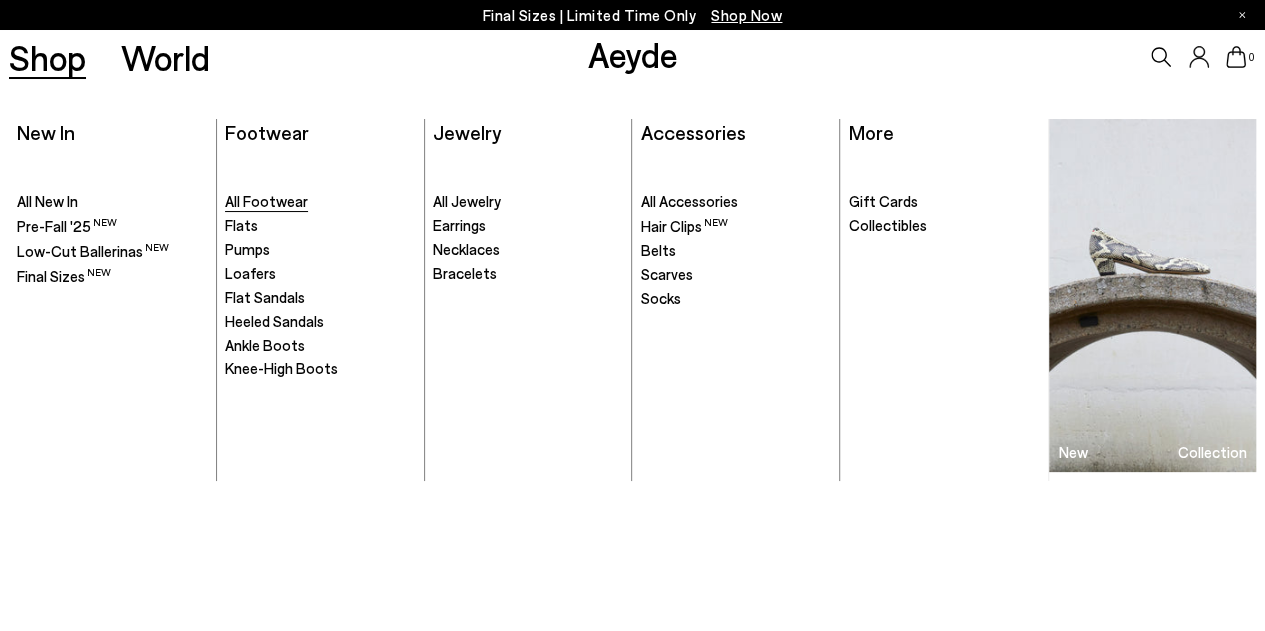 click on "All Footwear" at bounding box center [266, 201] 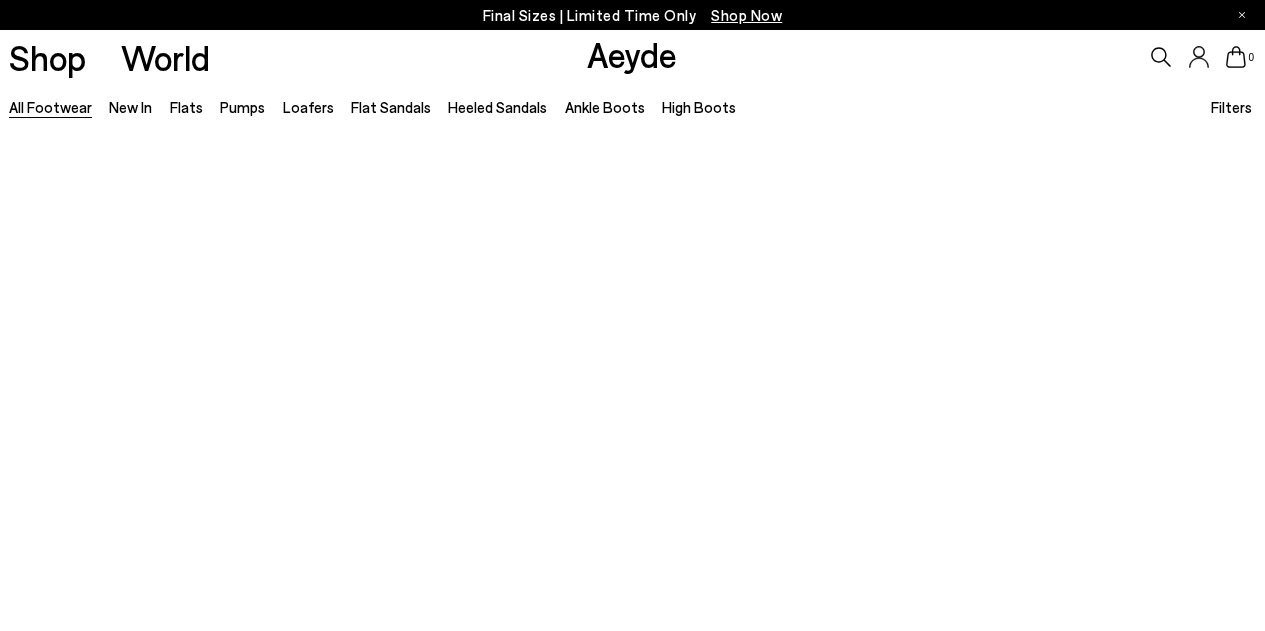 scroll, scrollTop: 0, scrollLeft: 0, axis: both 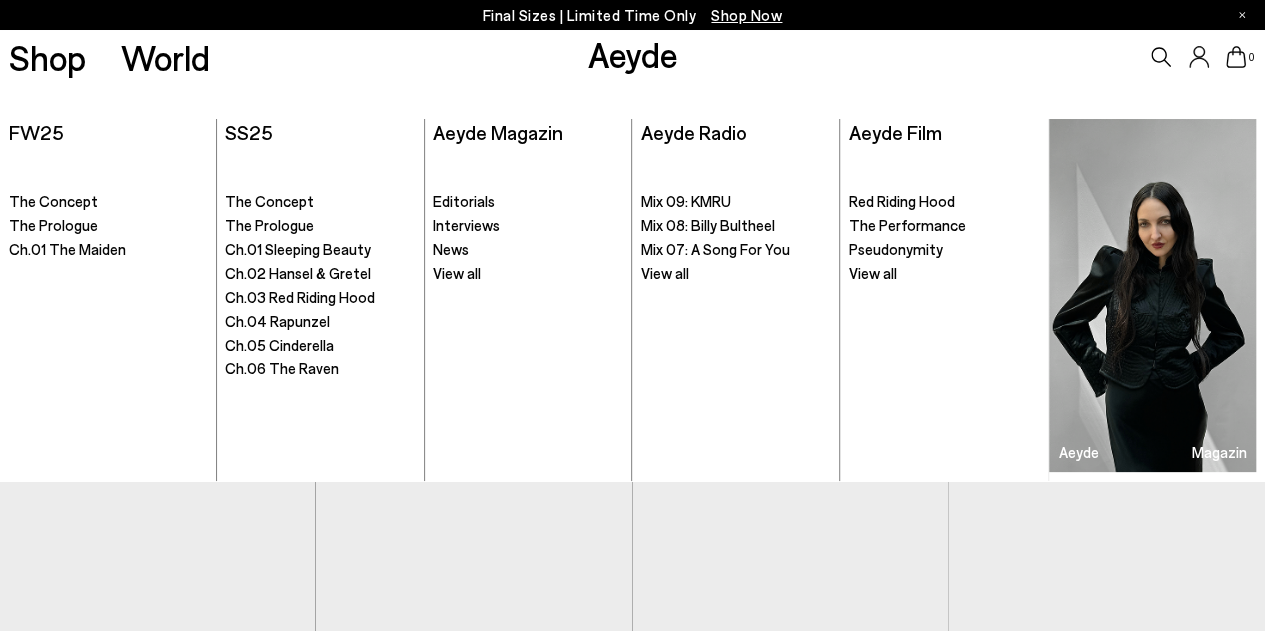 click on "Aeyde" at bounding box center (632, 54) 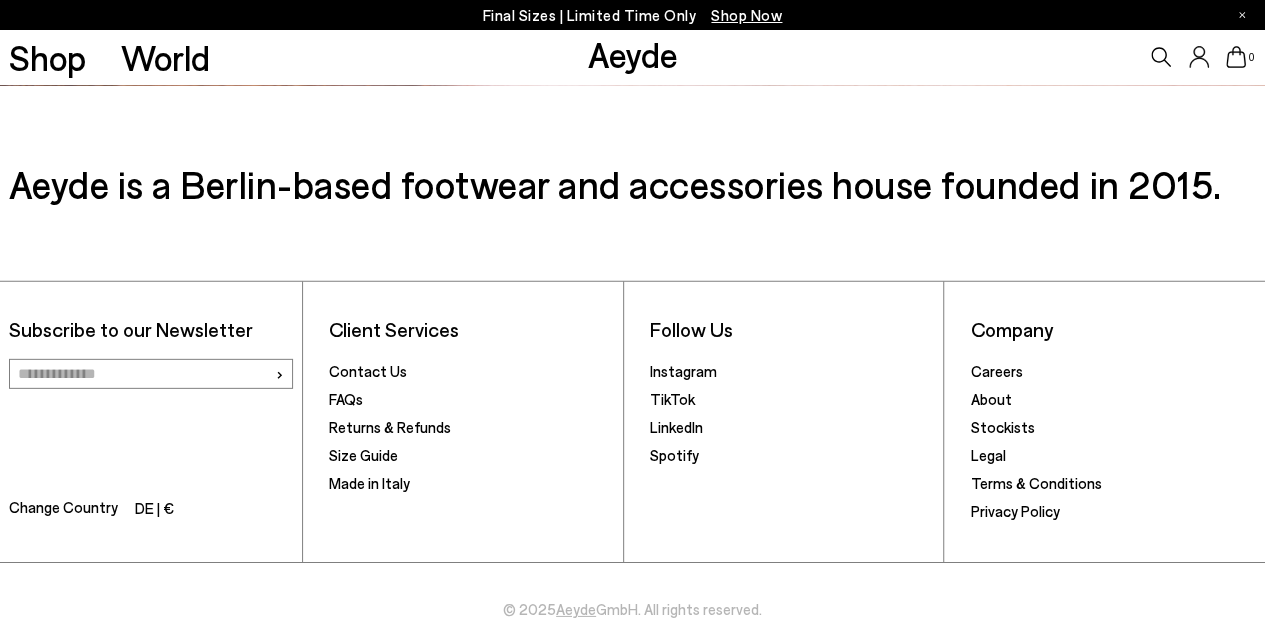 scroll, scrollTop: 2878, scrollLeft: 0, axis: vertical 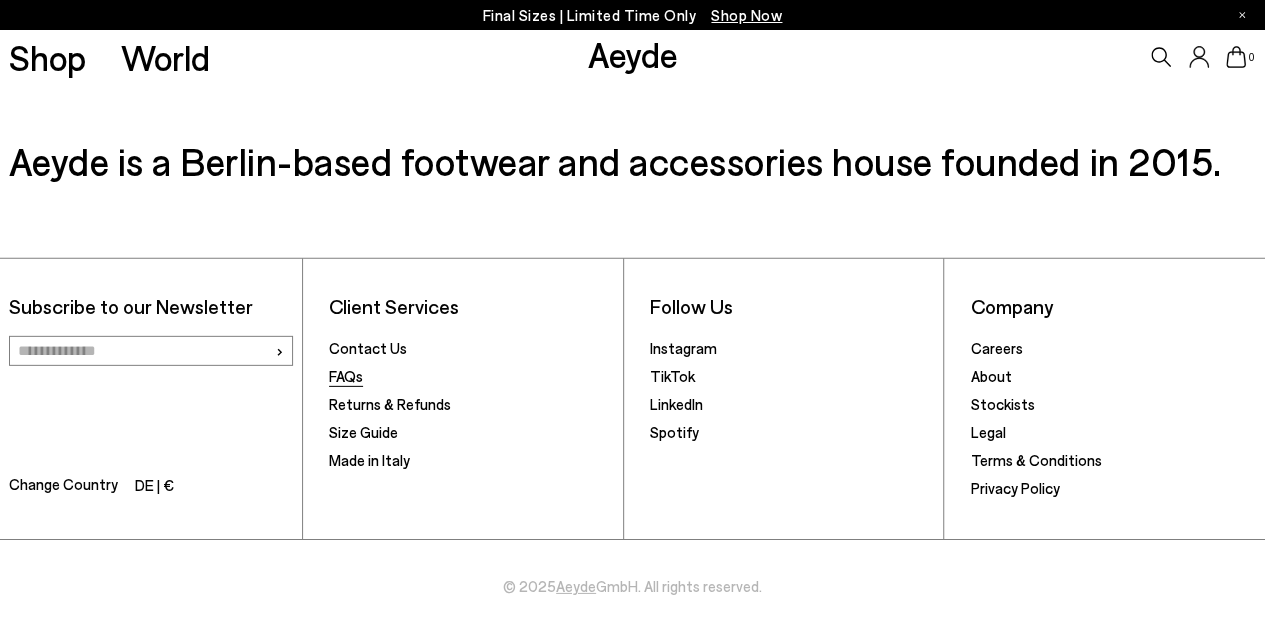 click on "FAQs" at bounding box center [346, 376] 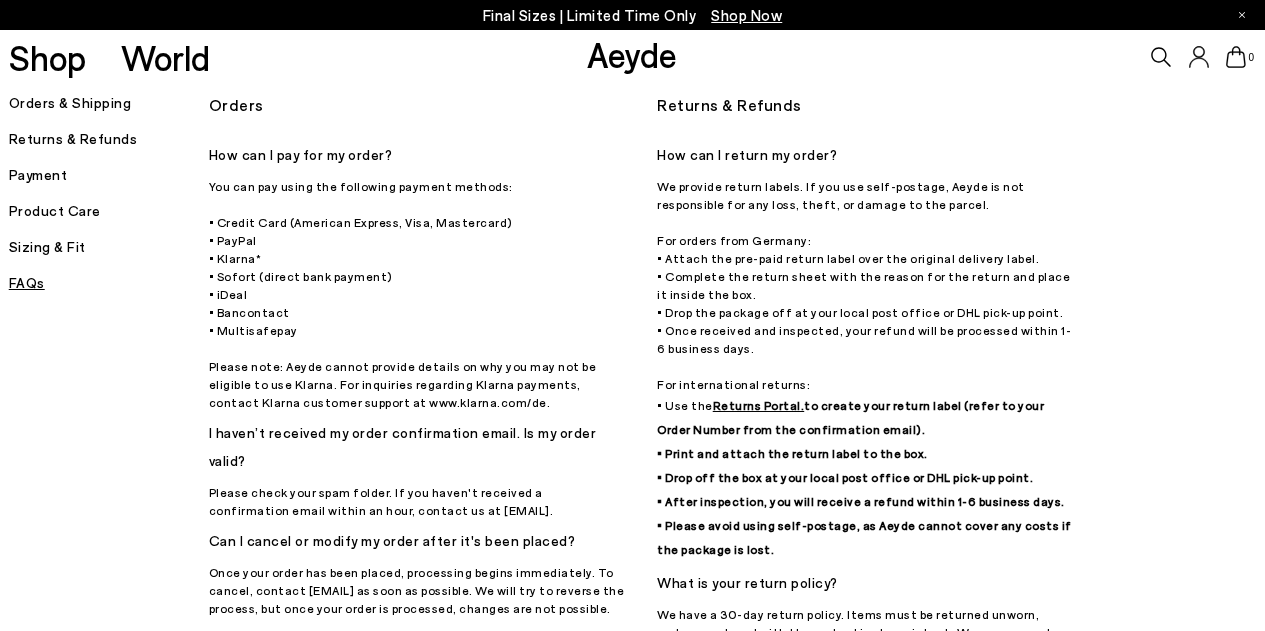 scroll, scrollTop: 0, scrollLeft: 0, axis: both 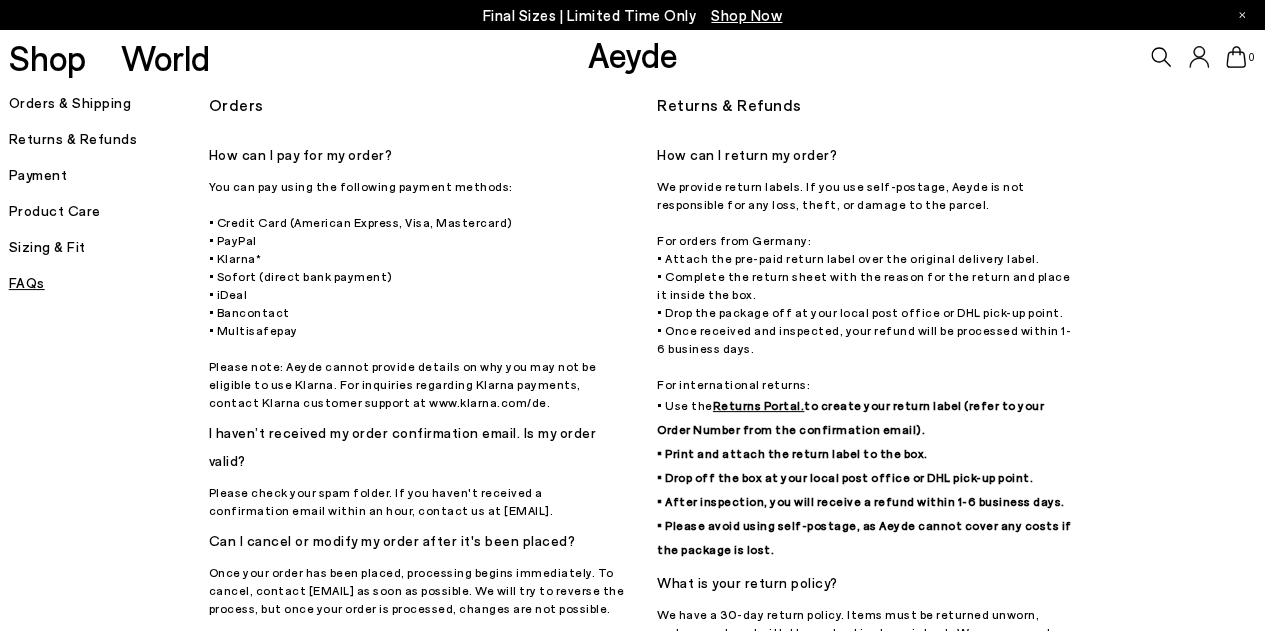 click on "Orders & Shipping" at bounding box center (109, 103) 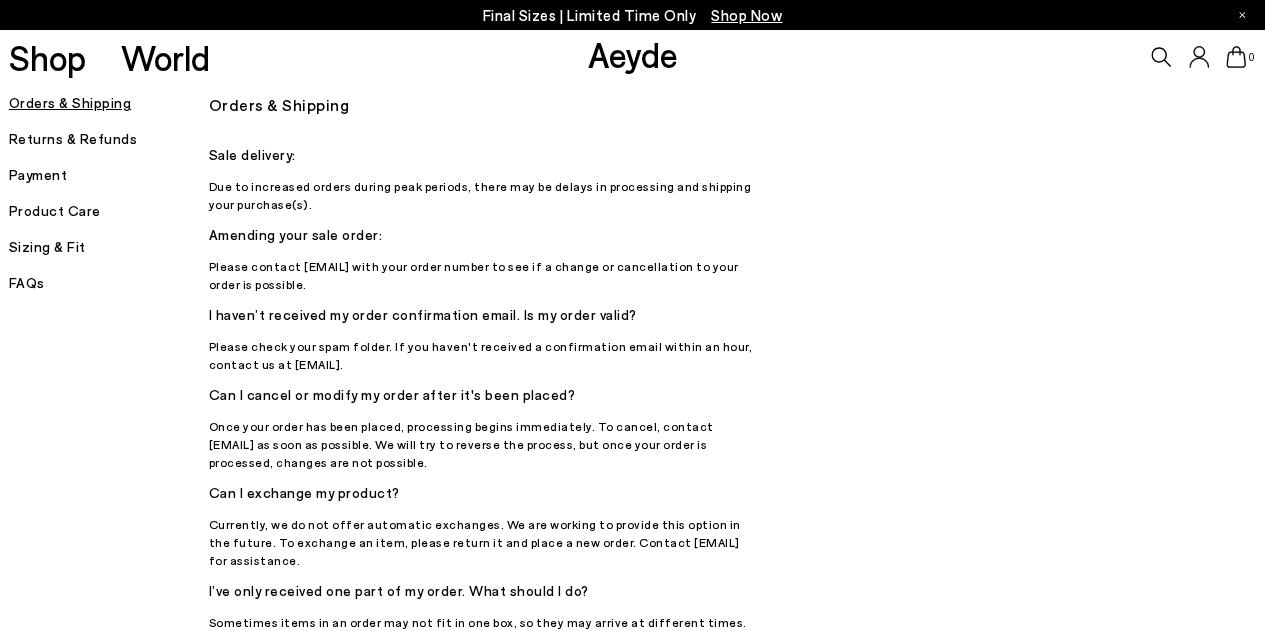 click on "Returns & Refunds" at bounding box center (109, 139) 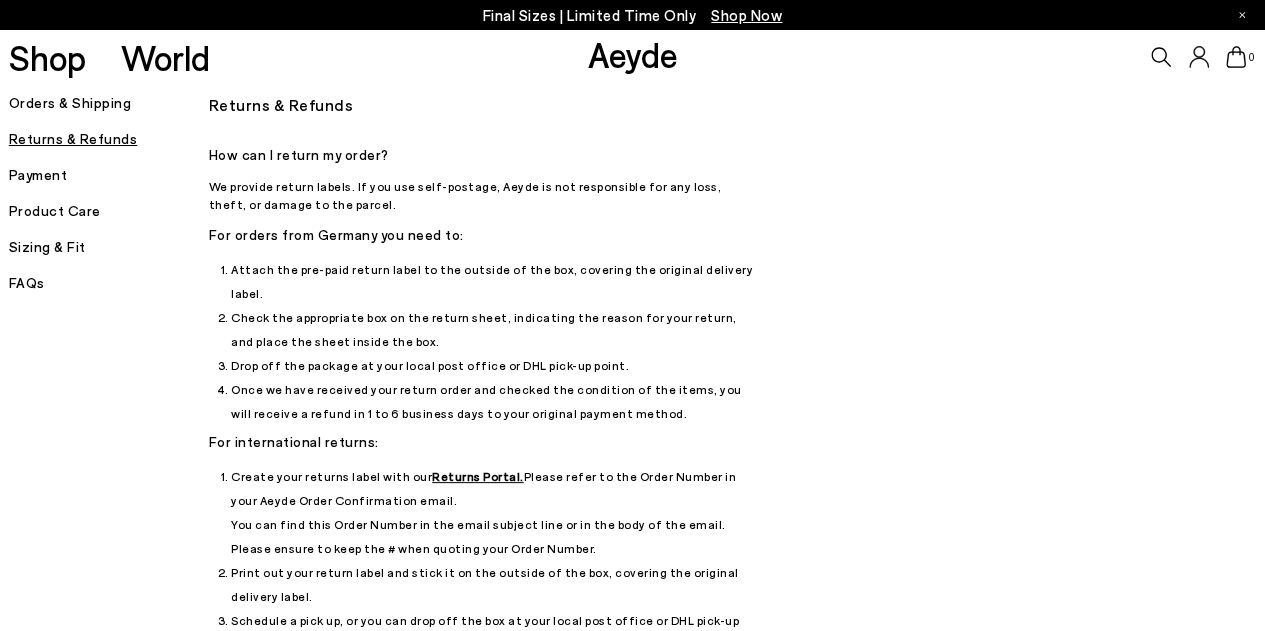 click on "Payment" at bounding box center [109, 175] 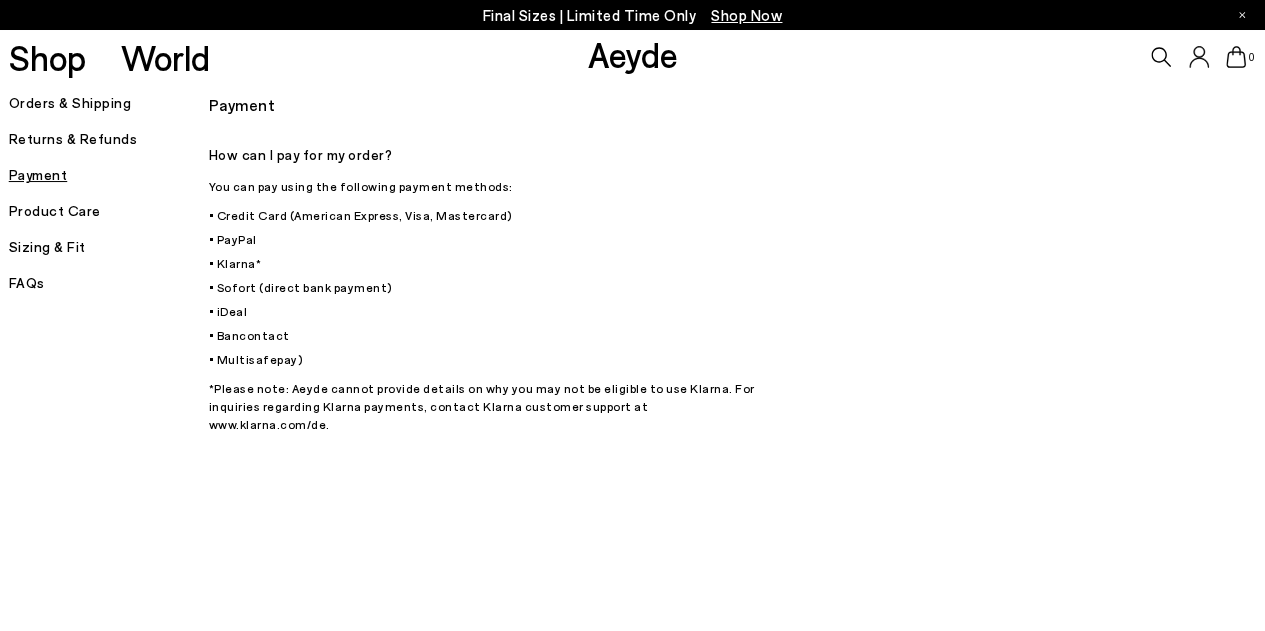 click on "FAQs" at bounding box center (109, 283) 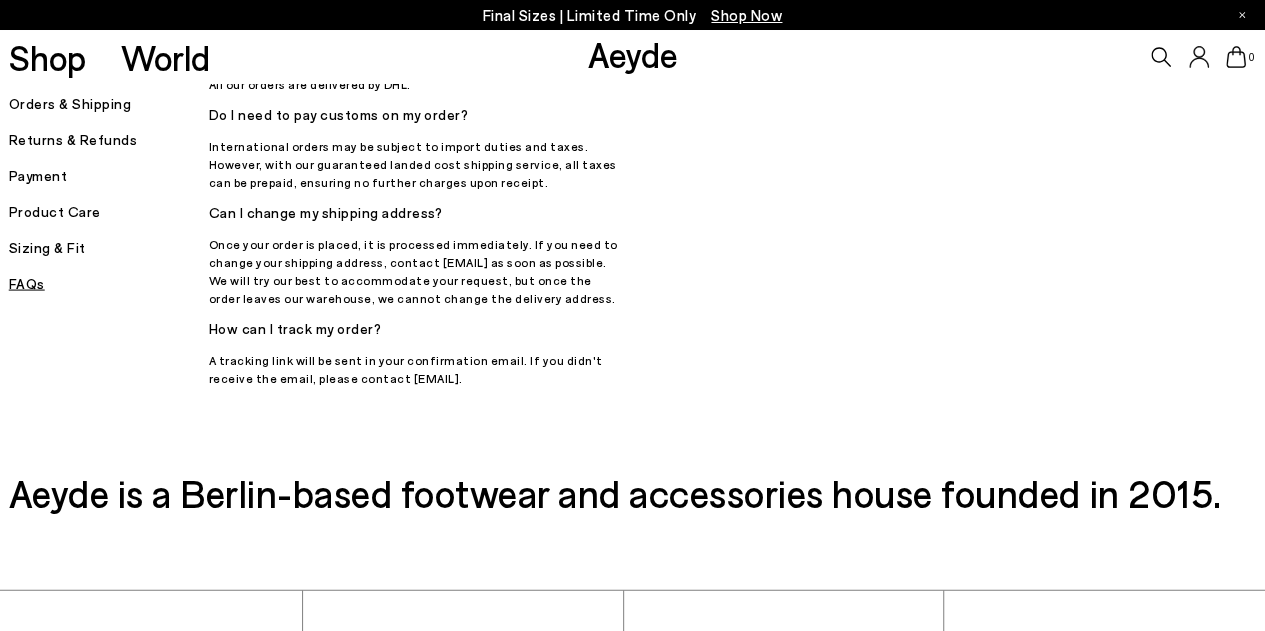 scroll, scrollTop: 2158, scrollLeft: 0, axis: vertical 